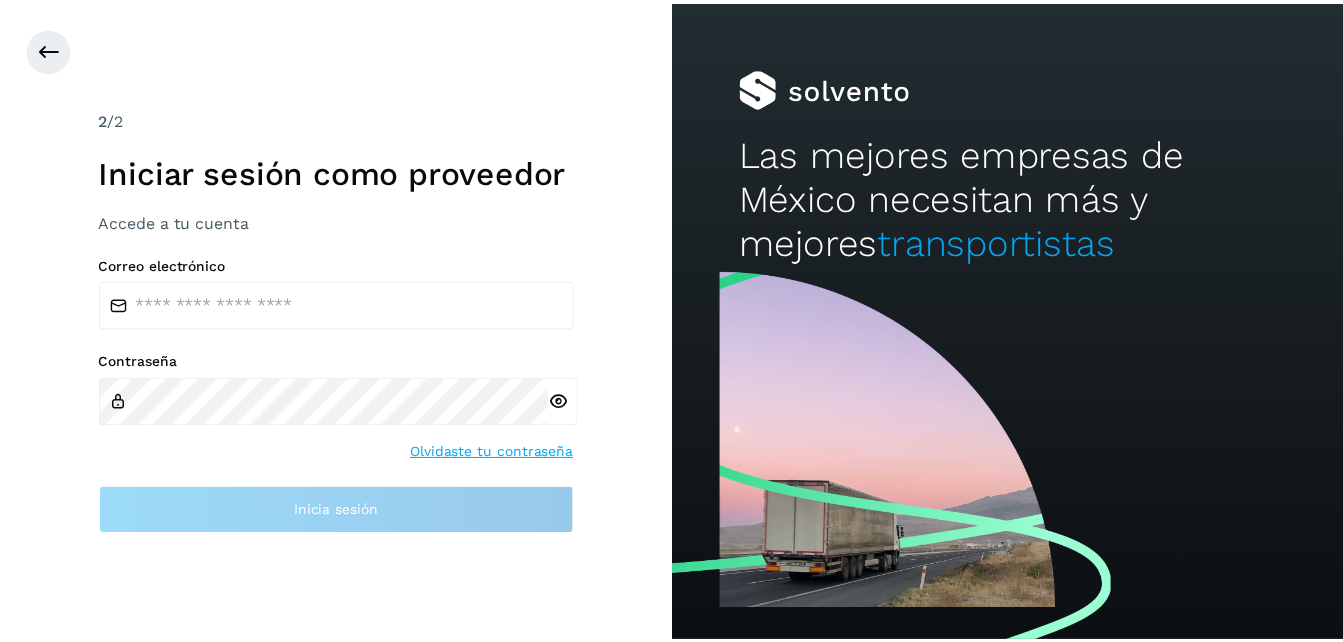 scroll, scrollTop: 0, scrollLeft: 0, axis: both 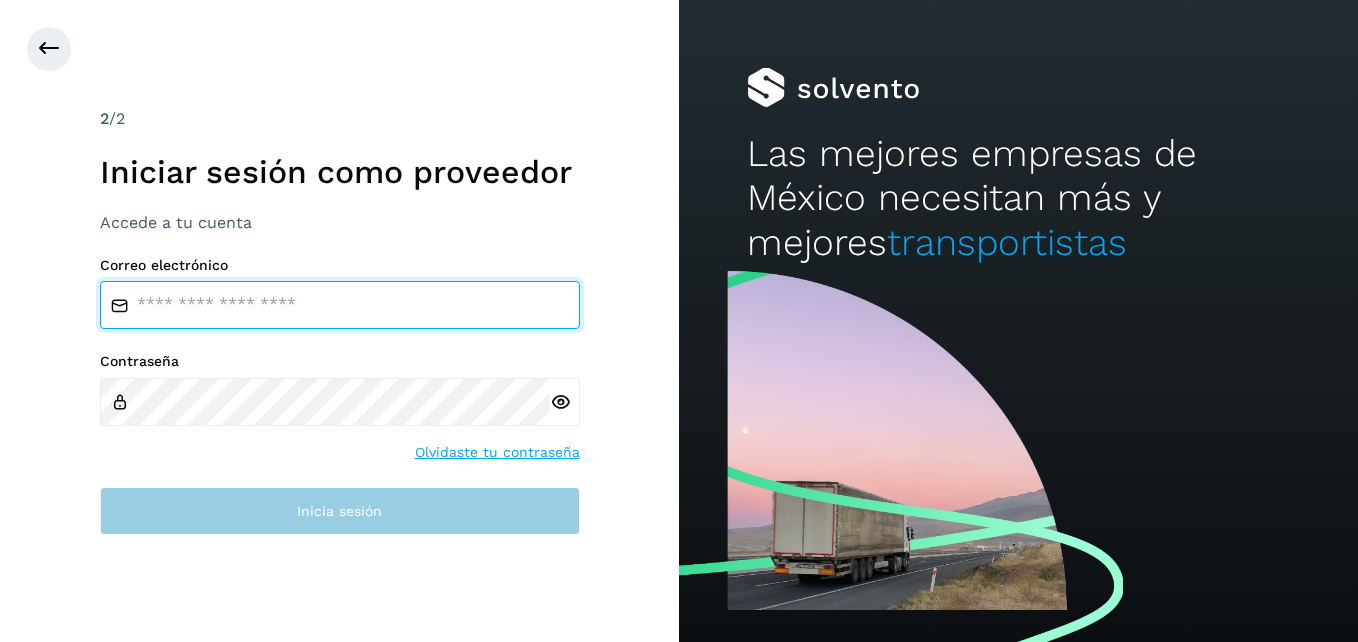 type on "**********" 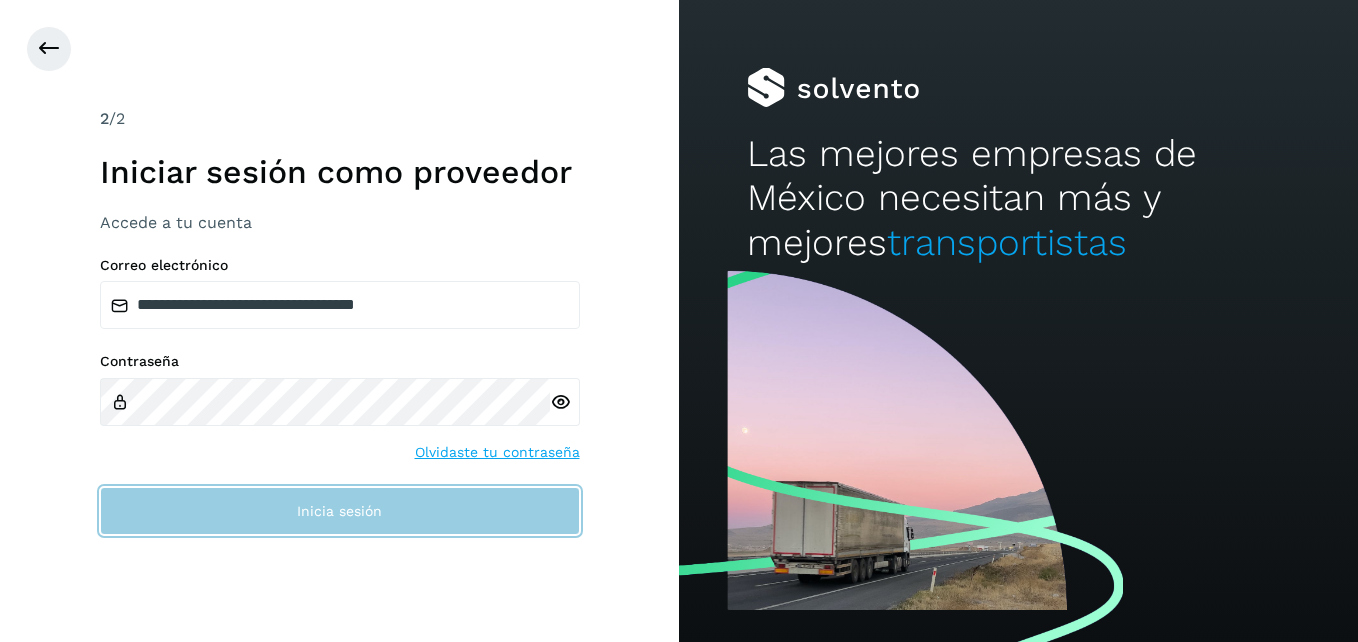 click on "Inicia sesión" at bounding box center (340, 511) 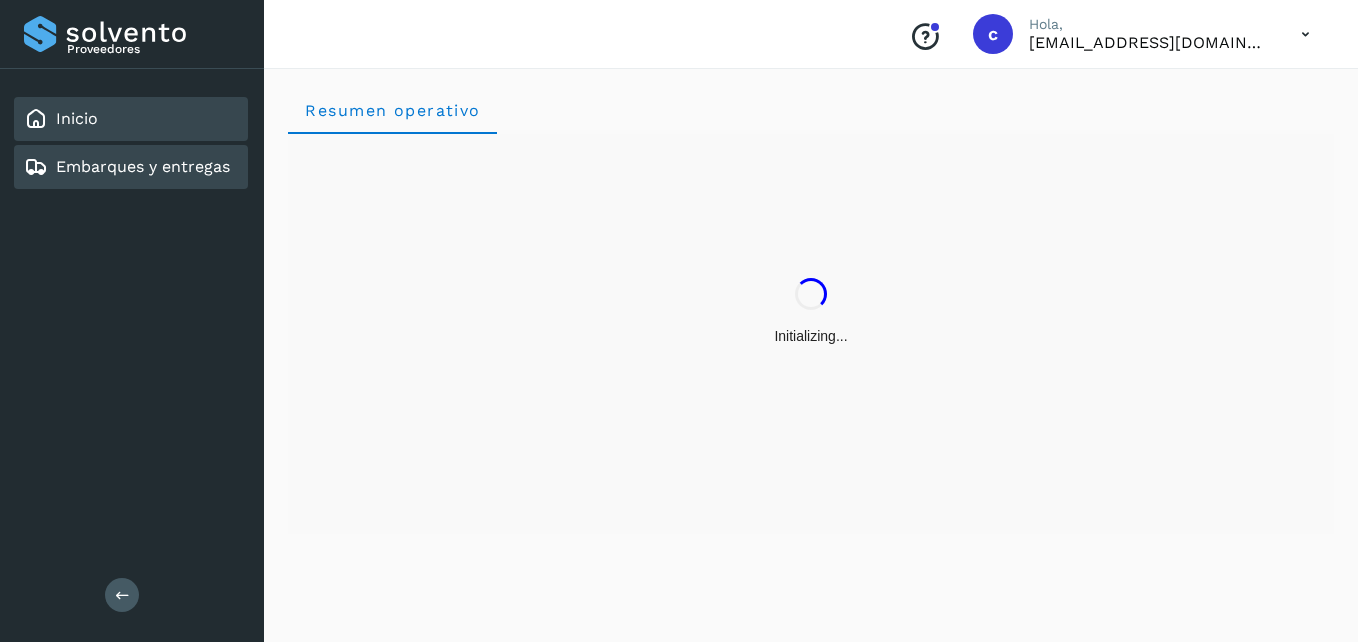 click on "Embarques y entregas" at bounding box center [143, 166] 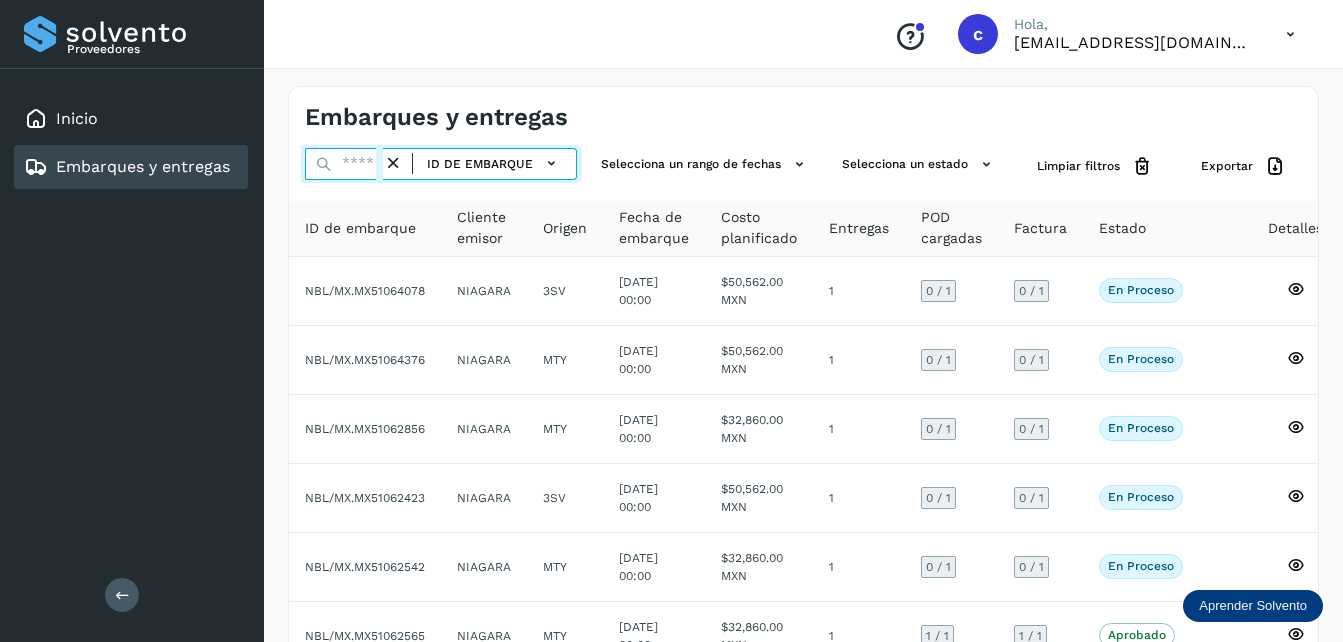 click at bounding box center [344, 164] 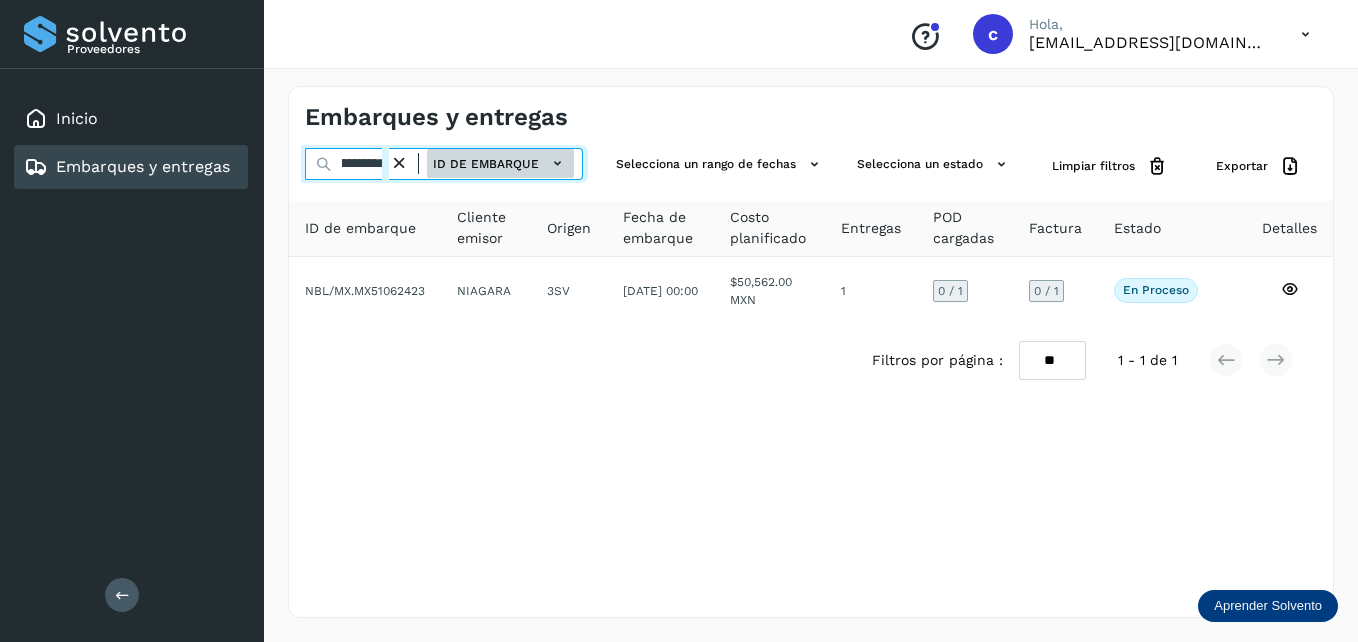 scroll, scrollTop: 0, scrollLeft: 84, axis: horizontal 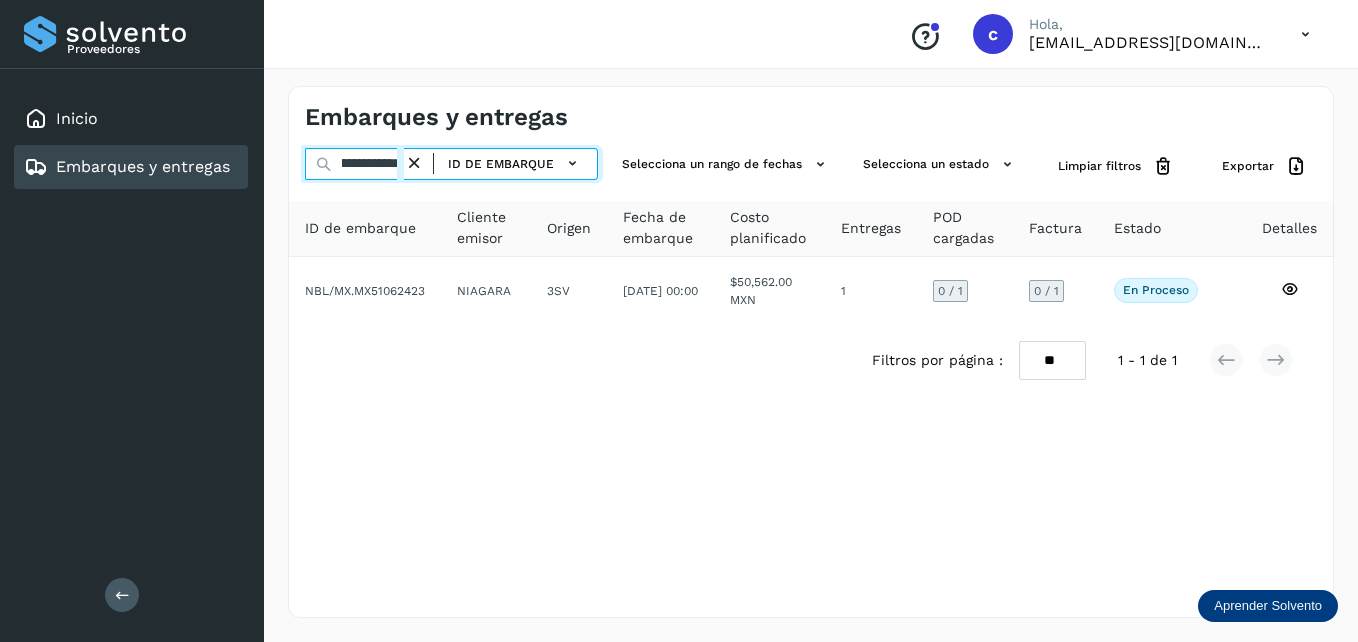 type on "**********" 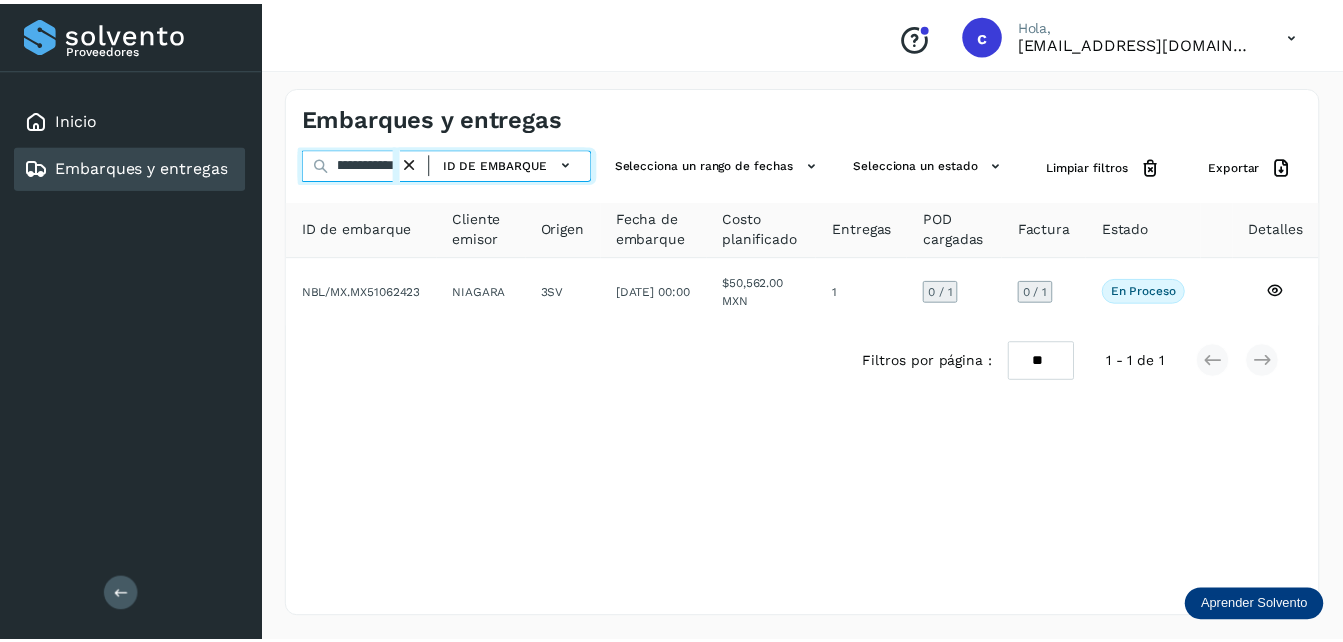 scroll, scrollTop: 0, scrollLeft: 0, axis: both 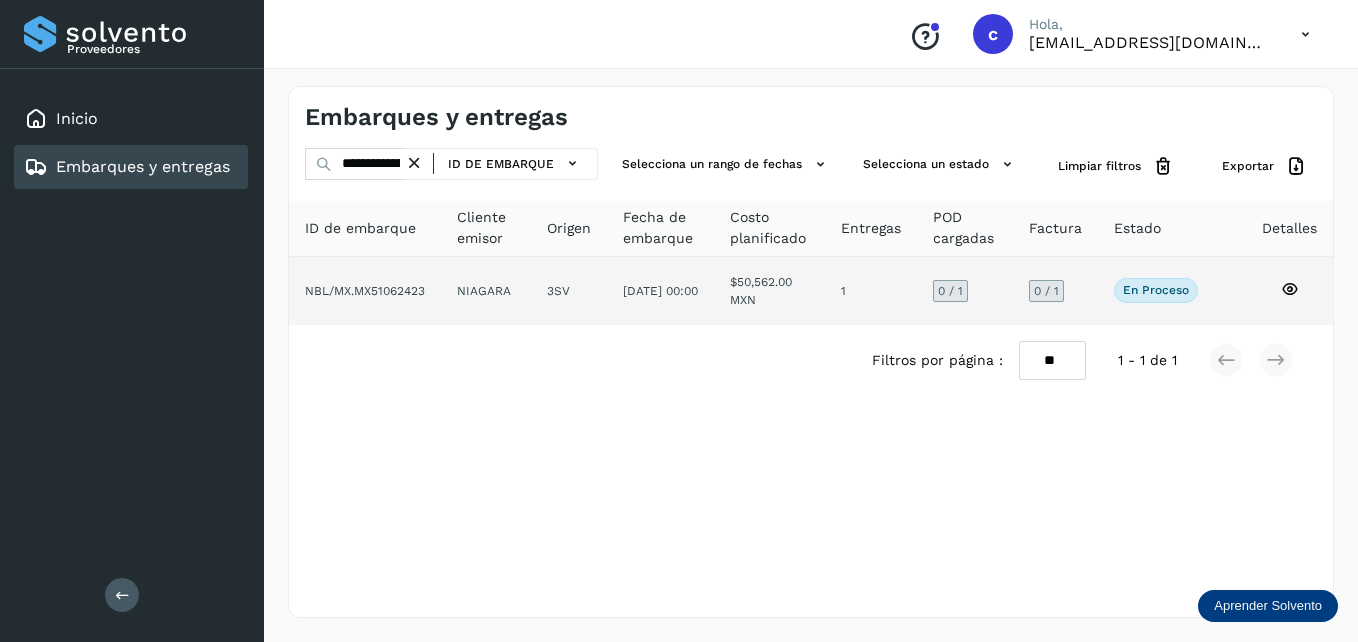 click 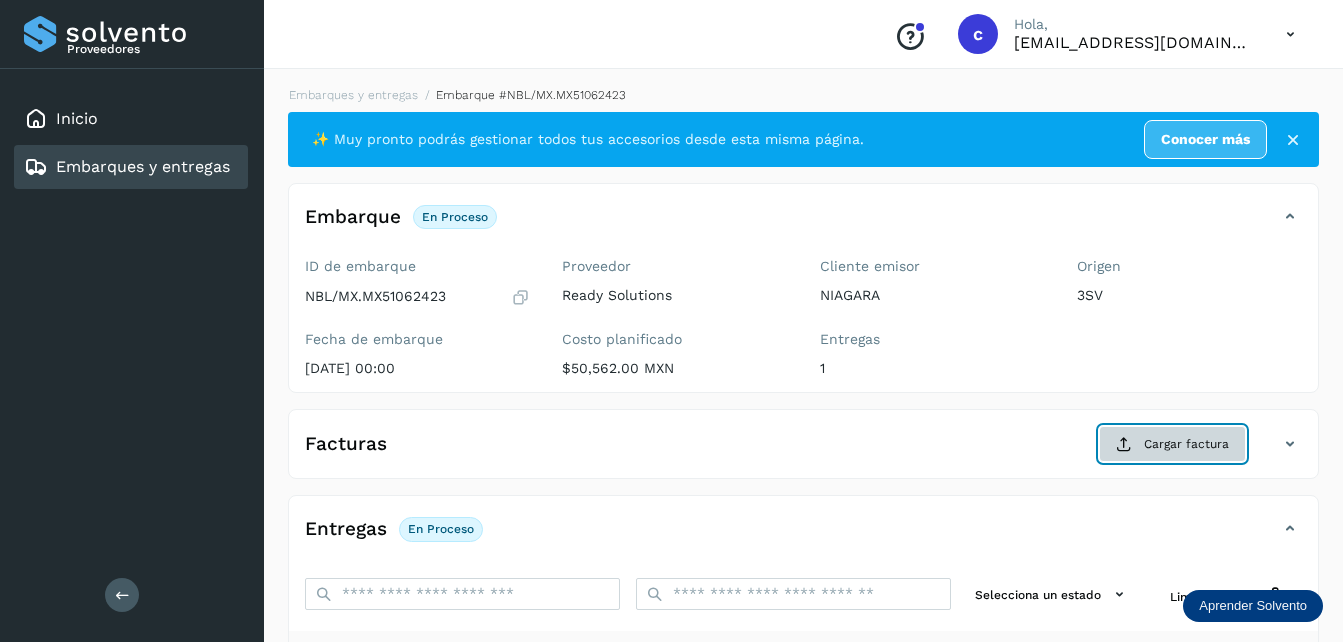 click on "Cargar factura" 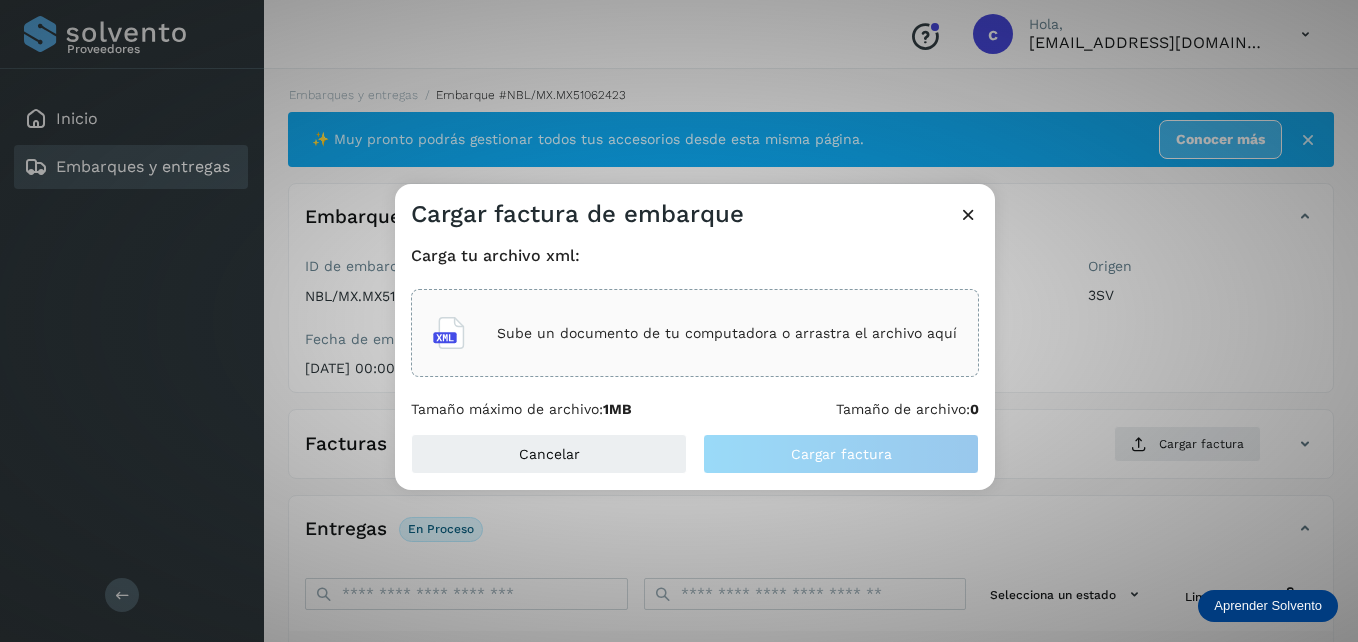 click on "Sube un documento de tu computadora o arrastra el archivo aquí" 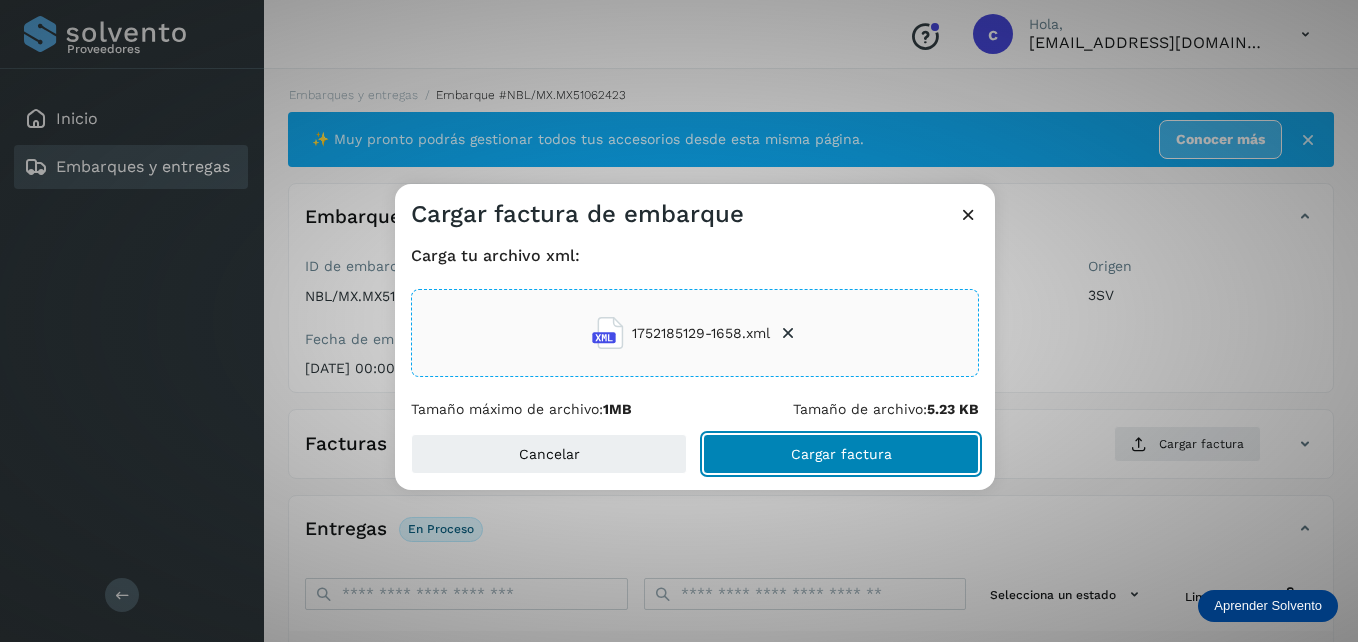 click on "Cargar factura" 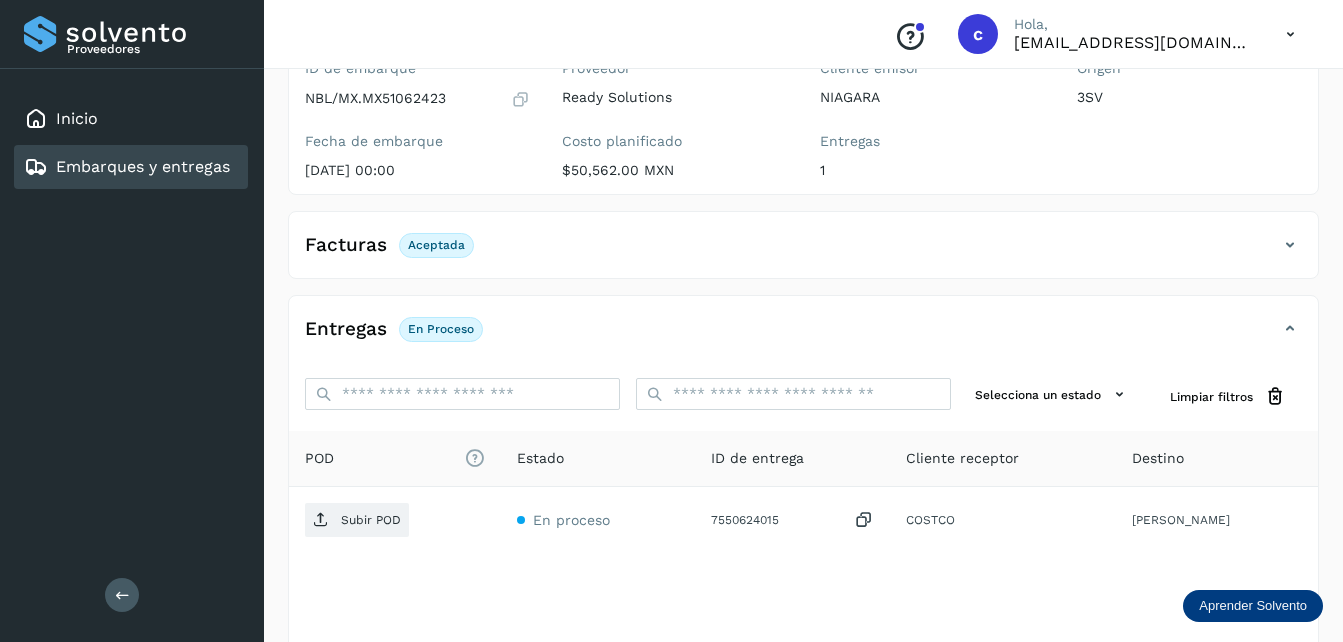 scroll, scrollTop: 233, scrollLeft: 0, axis: vertical 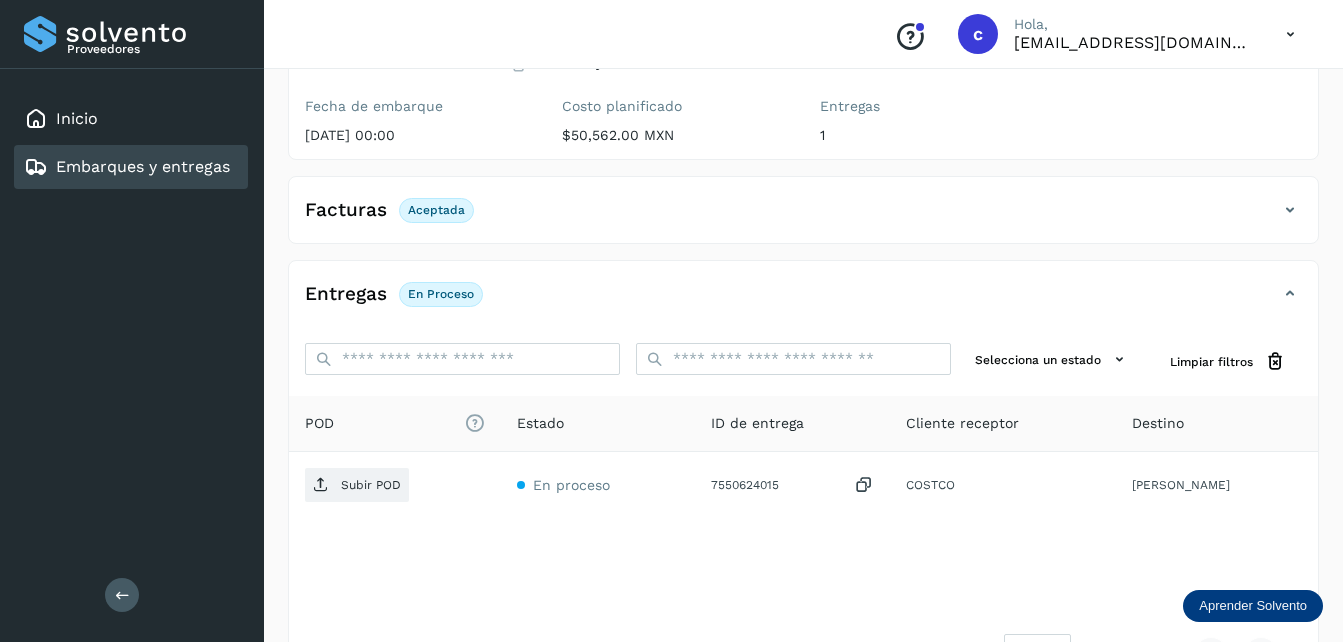 click on "En proceso" at bounding box center [441, 294] 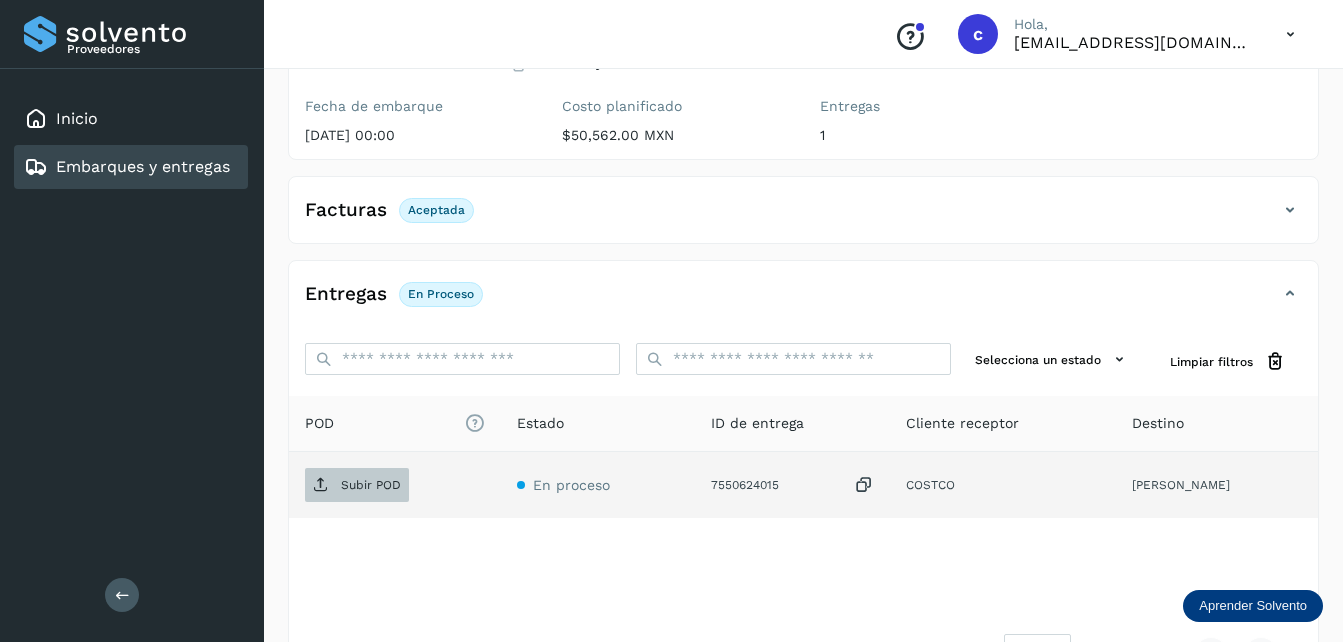 click on "Subir POD" at bounding box center (371, 485) 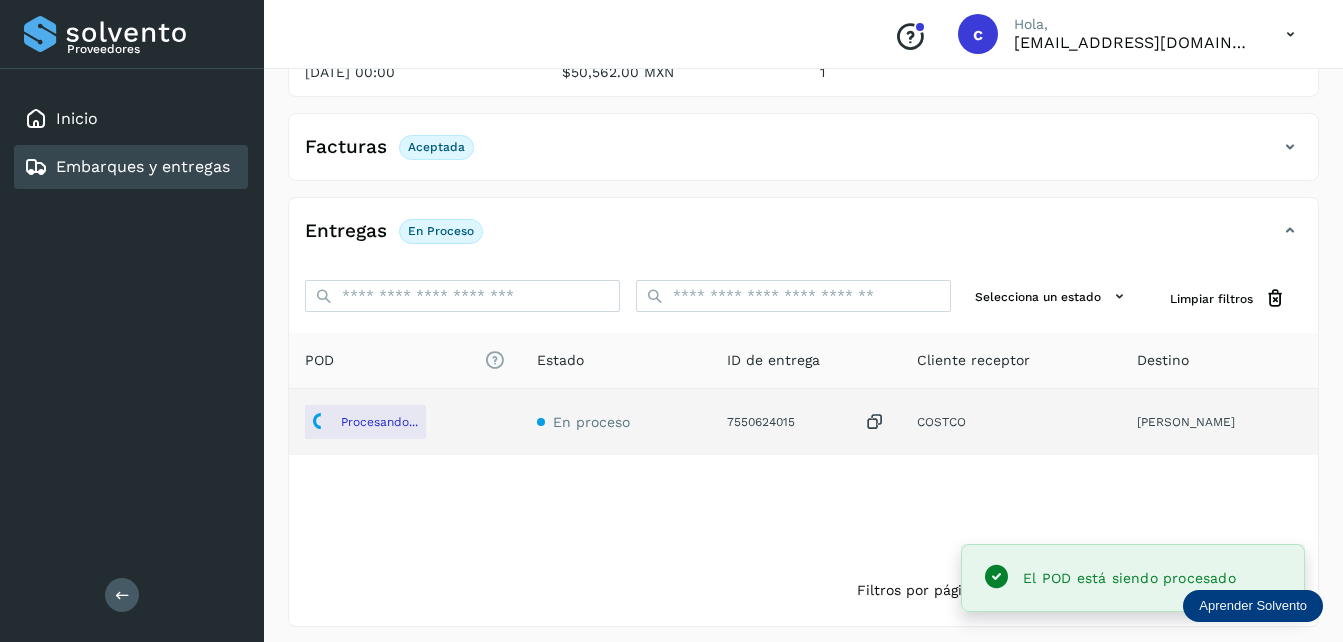 scroll, scrollTop: 305, scrollLeft: 0, axis: vertical 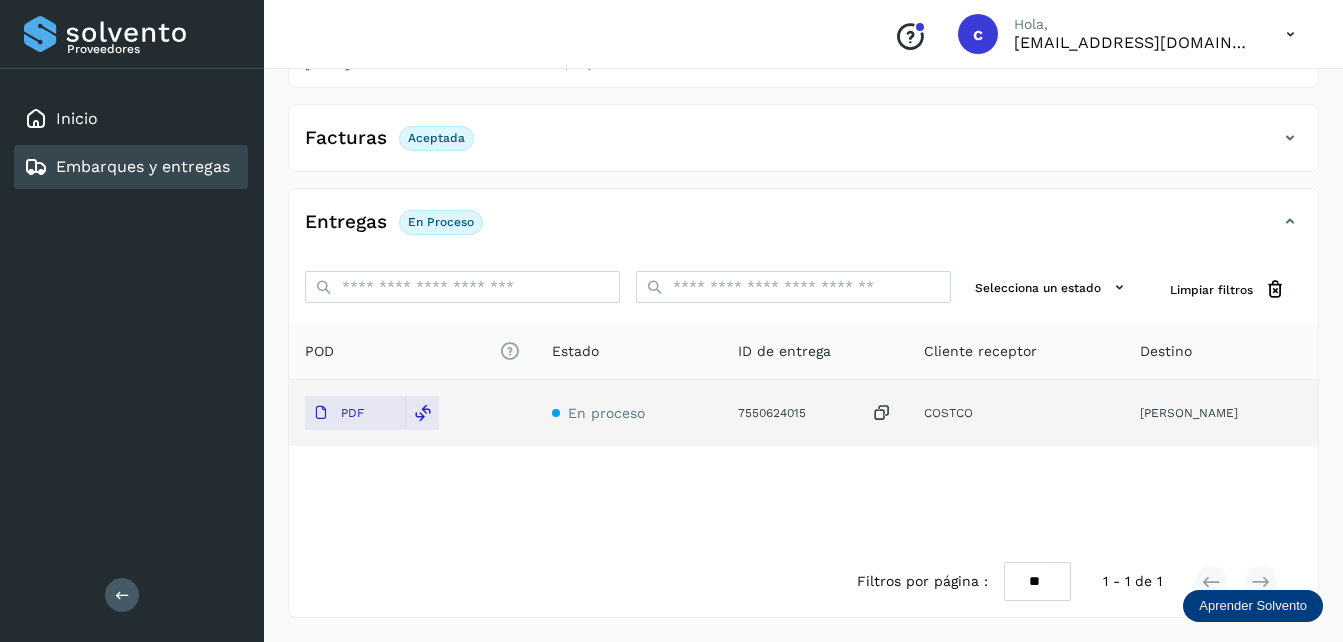 click on "Embarques y entregas" at bounding box center [143, 166] 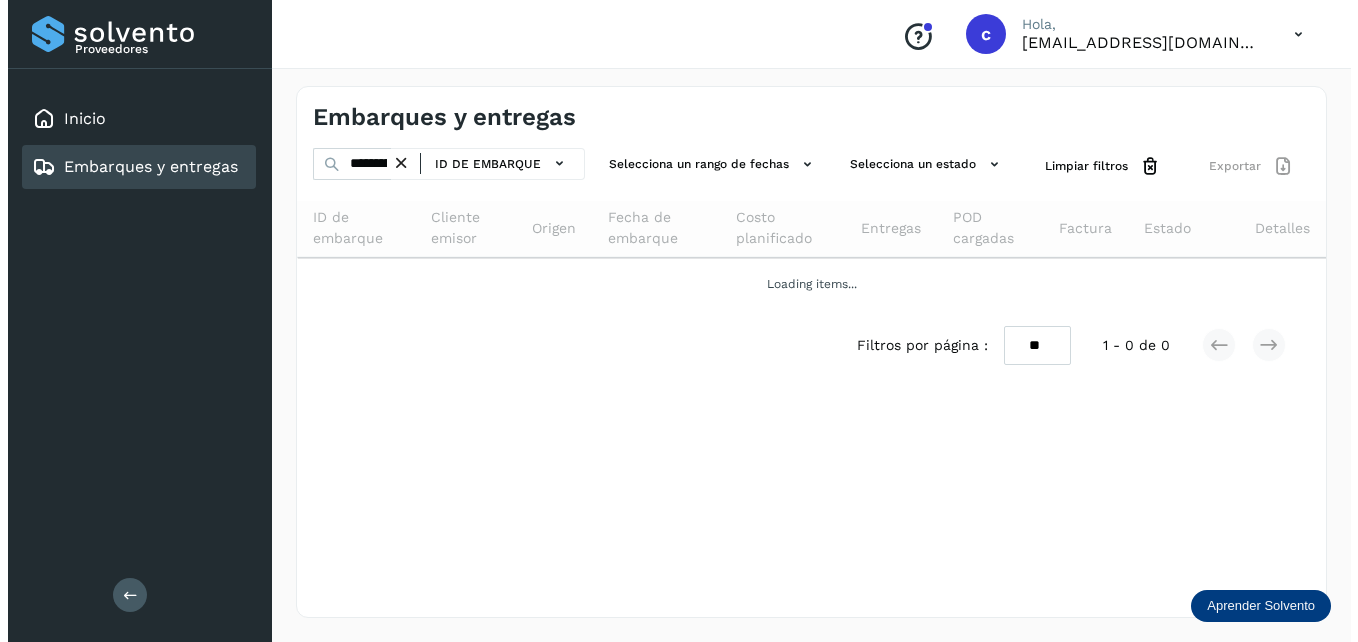 scroll, scrollTop: 0, scrollLeft: 0, axis: both 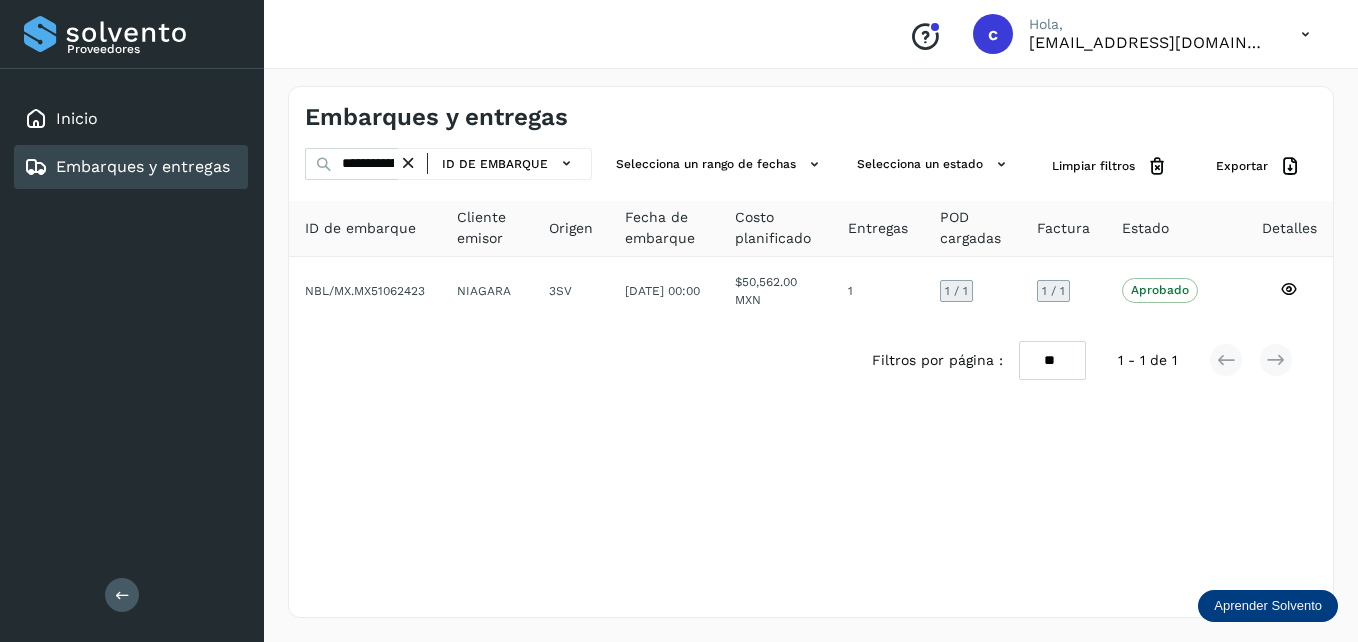 click on "**********" at bounding box center [811, 352] 